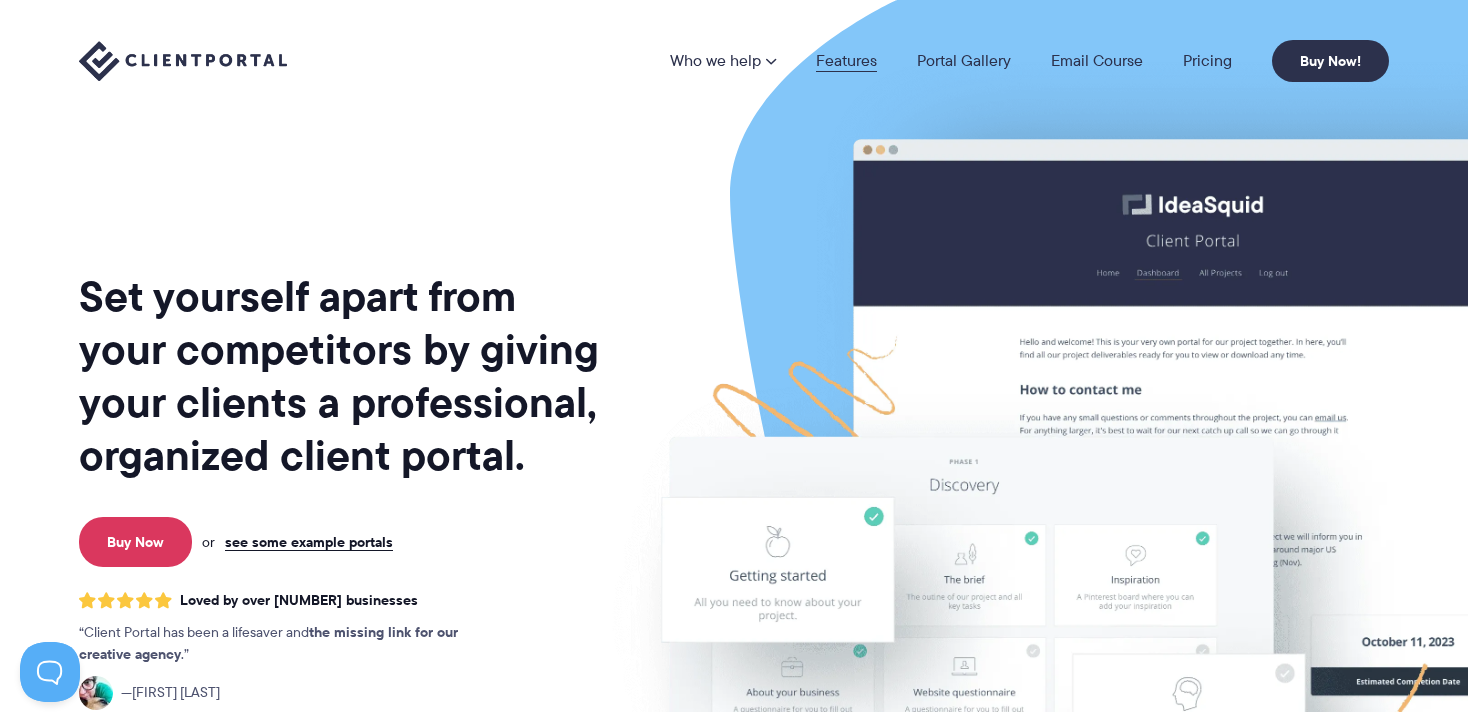 scroll, scrollTop: 0, scrollLeft: 0, axis: both 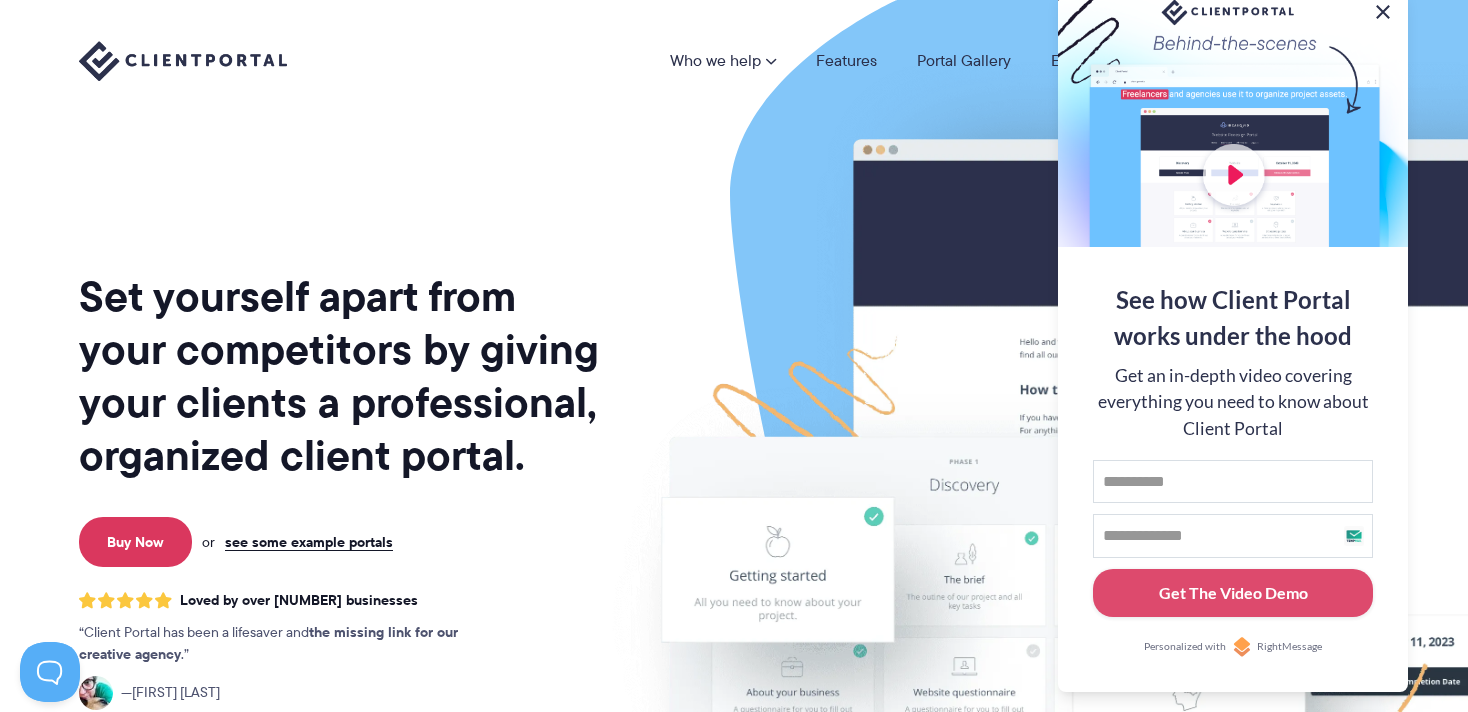 click at bounding box center [1383, 12] 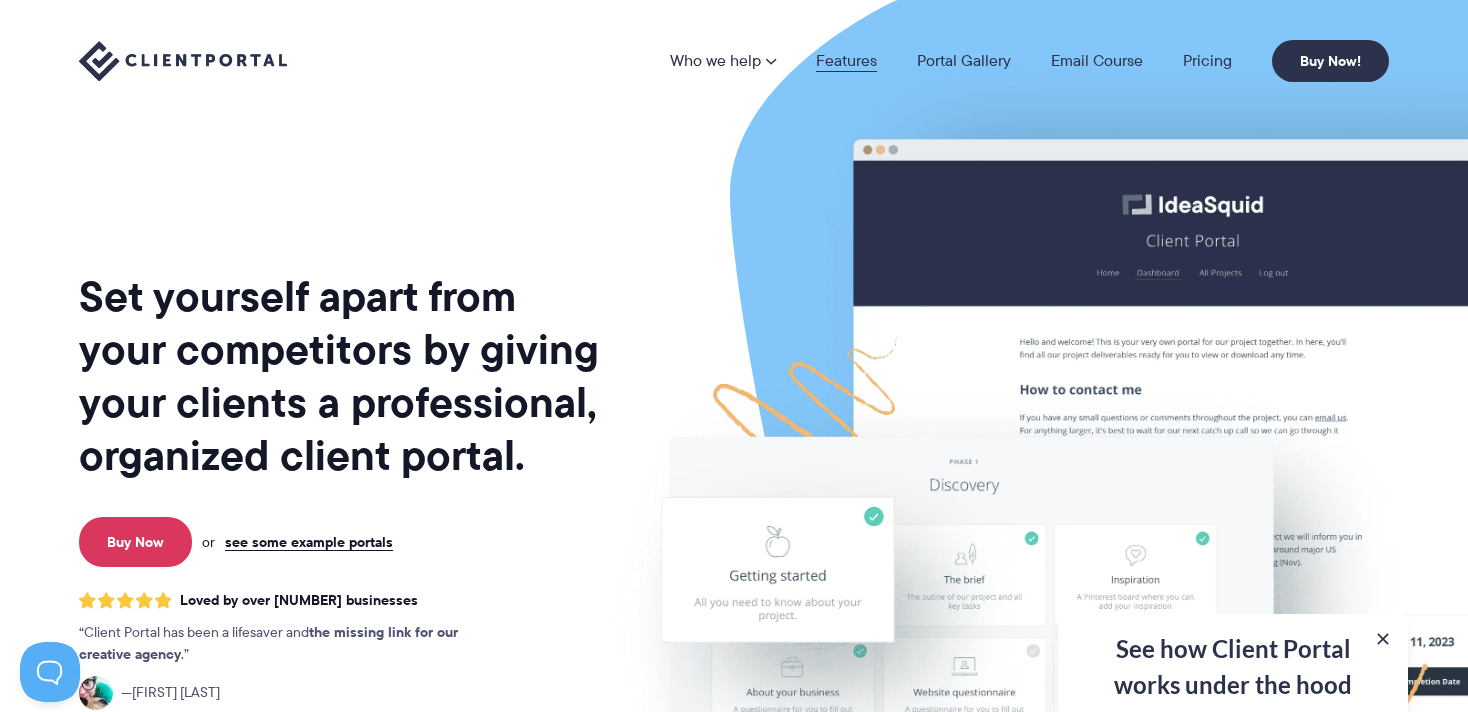 click on "Features" at bounding box center (846, 61) 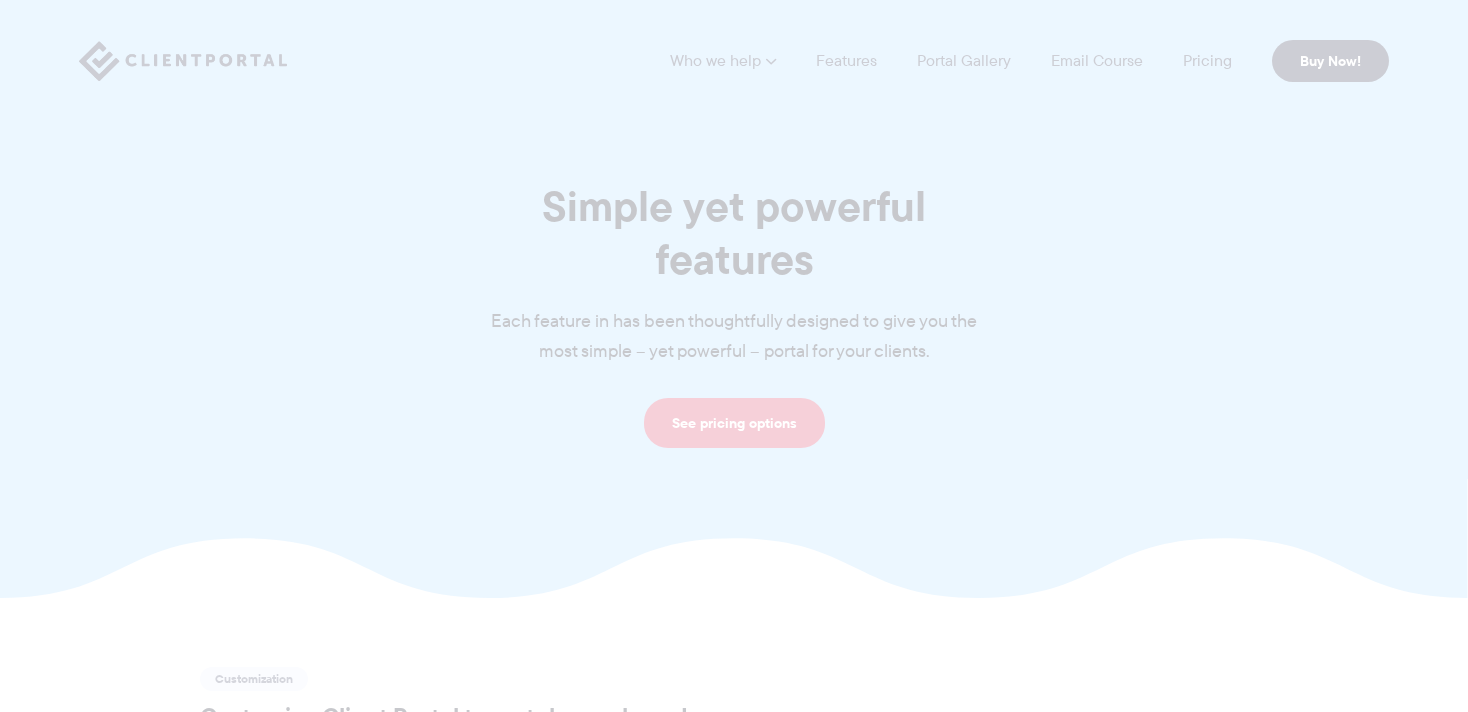 scroll, scrollTop: 0, scrollLeft: 0, axis: both 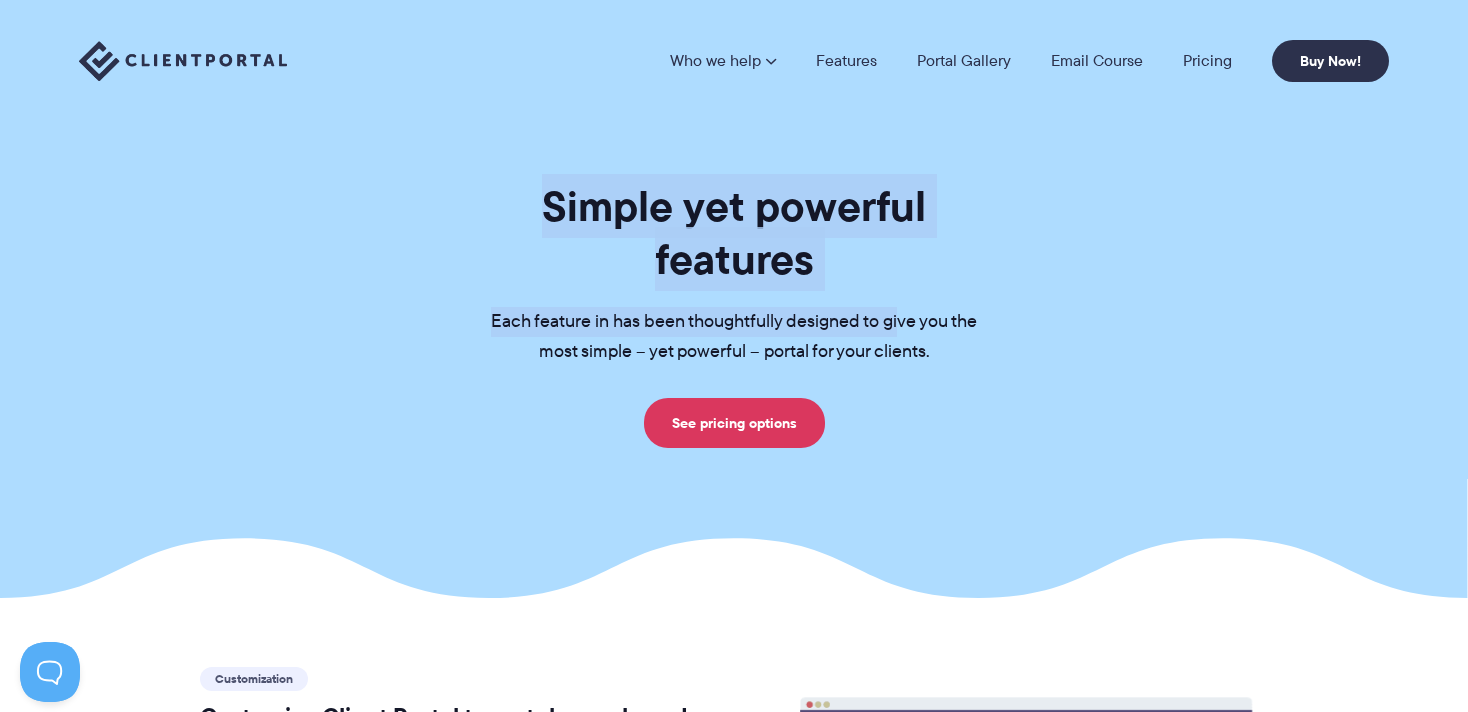 drag, startPoint x: 455, startPoint y: 204, endPoint x: 903, endPoint y: 255, distance: 450.89355 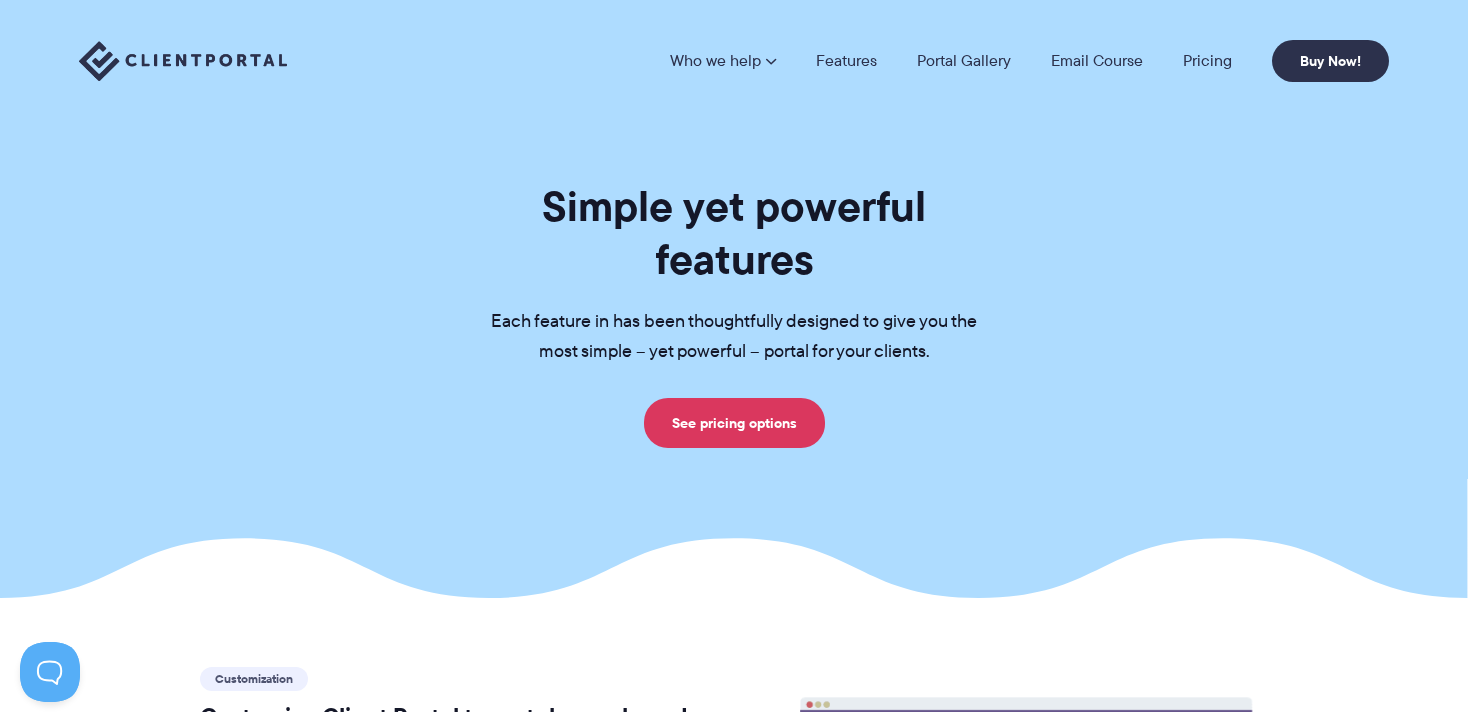 click on "Each feature in has been thoughtfully designed to give you the  most simple – yet powerful – portal for your clients." at bounding box center [734, 337] 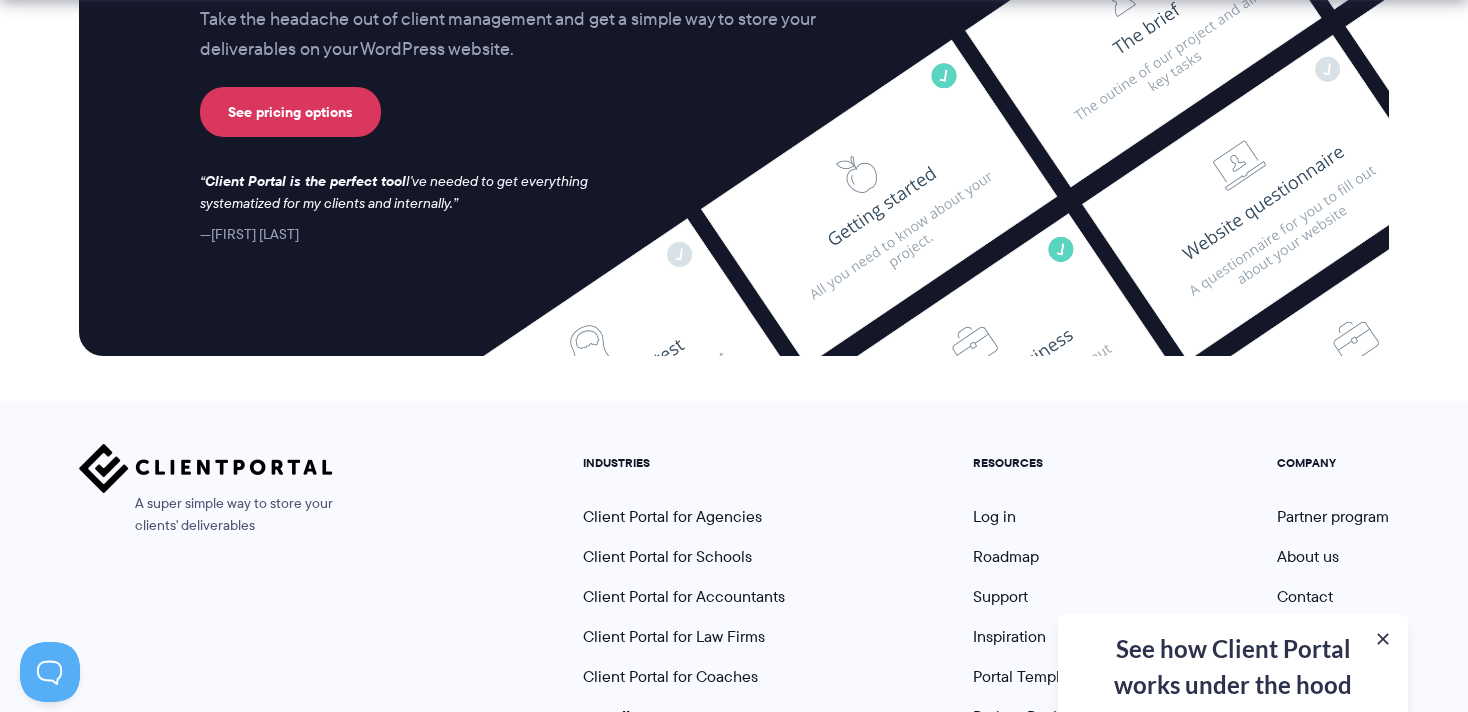 scroll, scrollTop: 5485, scrollLeft: 0, axis: vertical 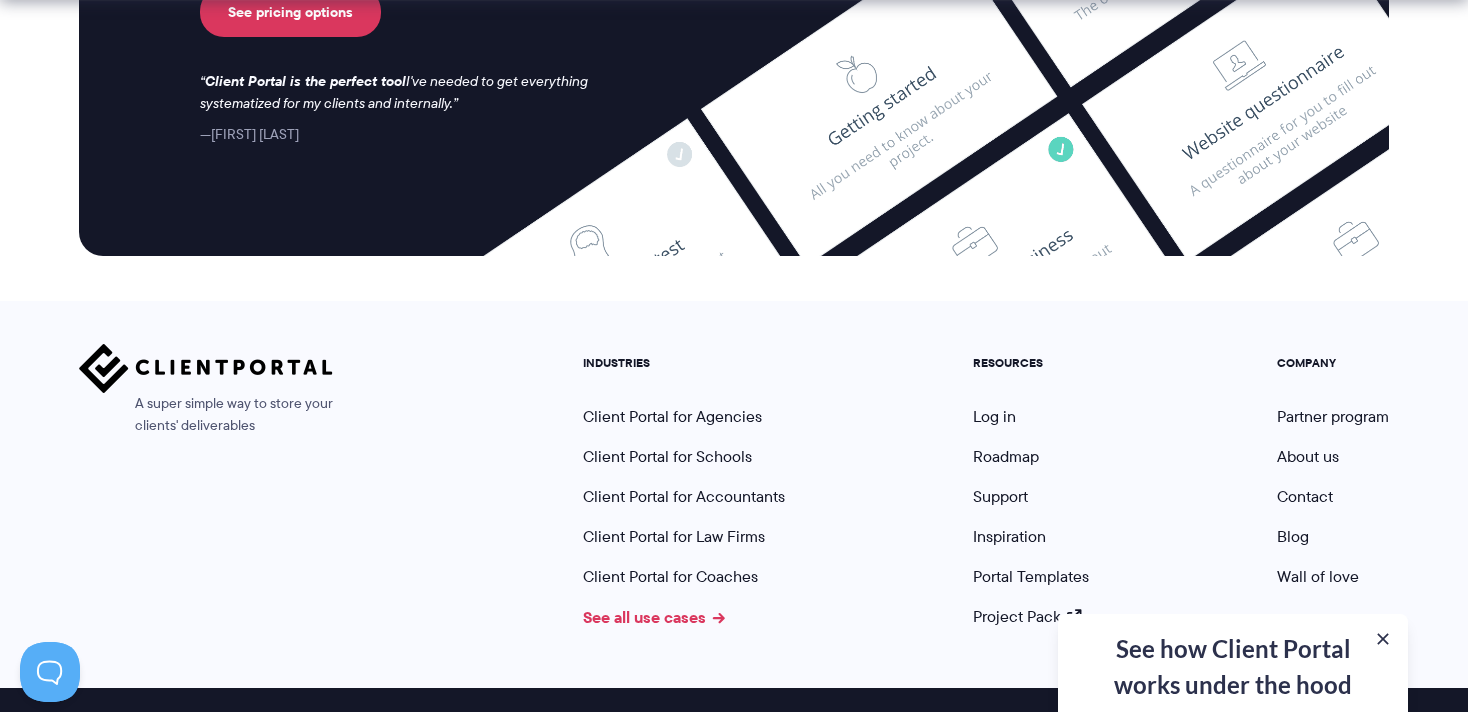 click on "See all use cases" at bounding box center [654, 617] 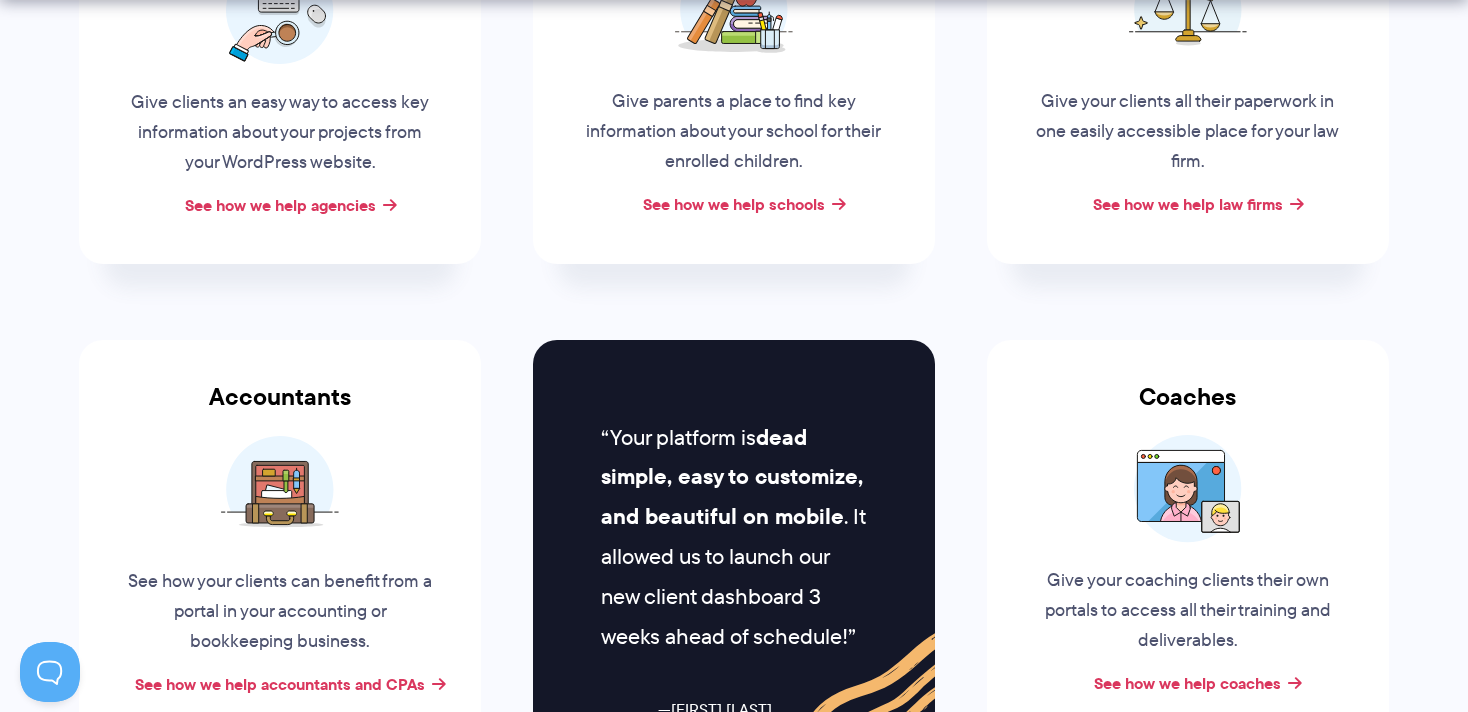 scroll, scrollTop: 500, scrollLeft: 0, axis: vertical 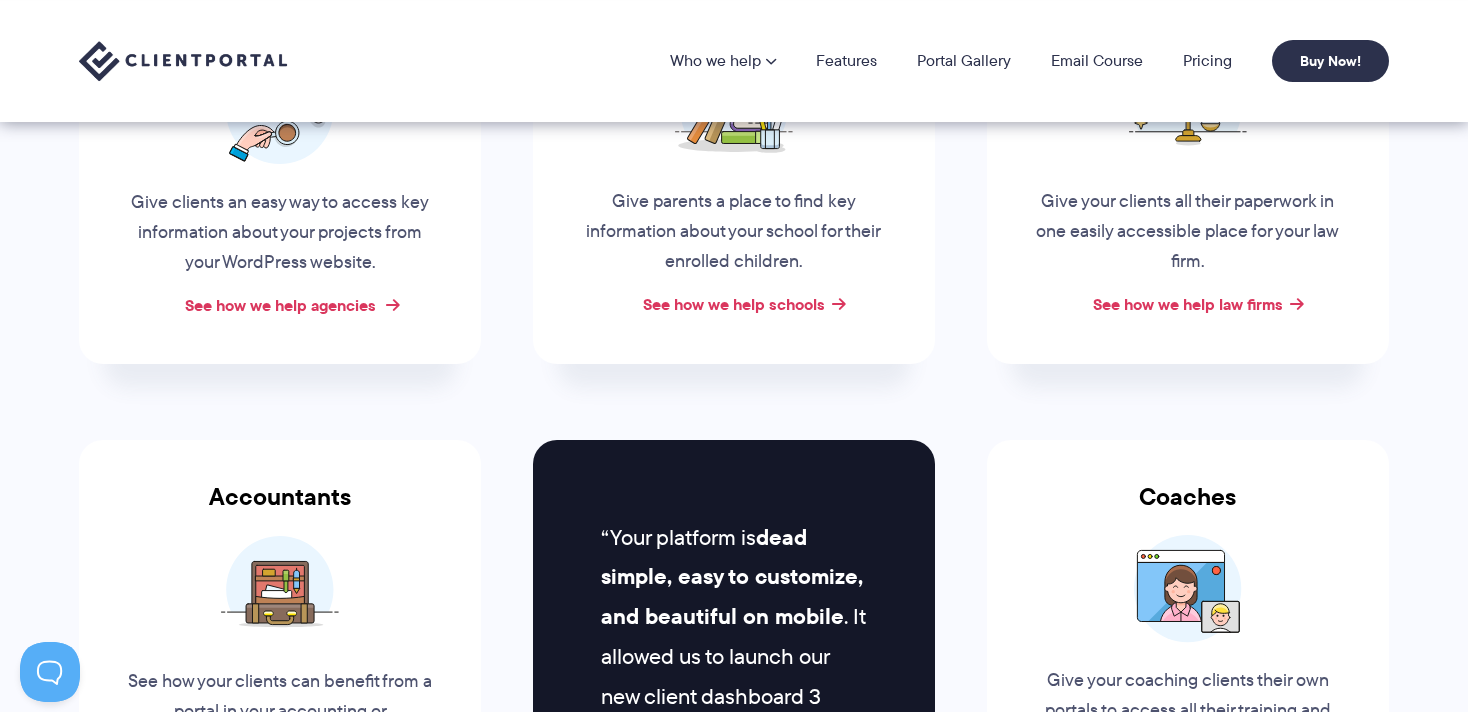 click on "See how we help agencies" at bounding box center (280, 305) 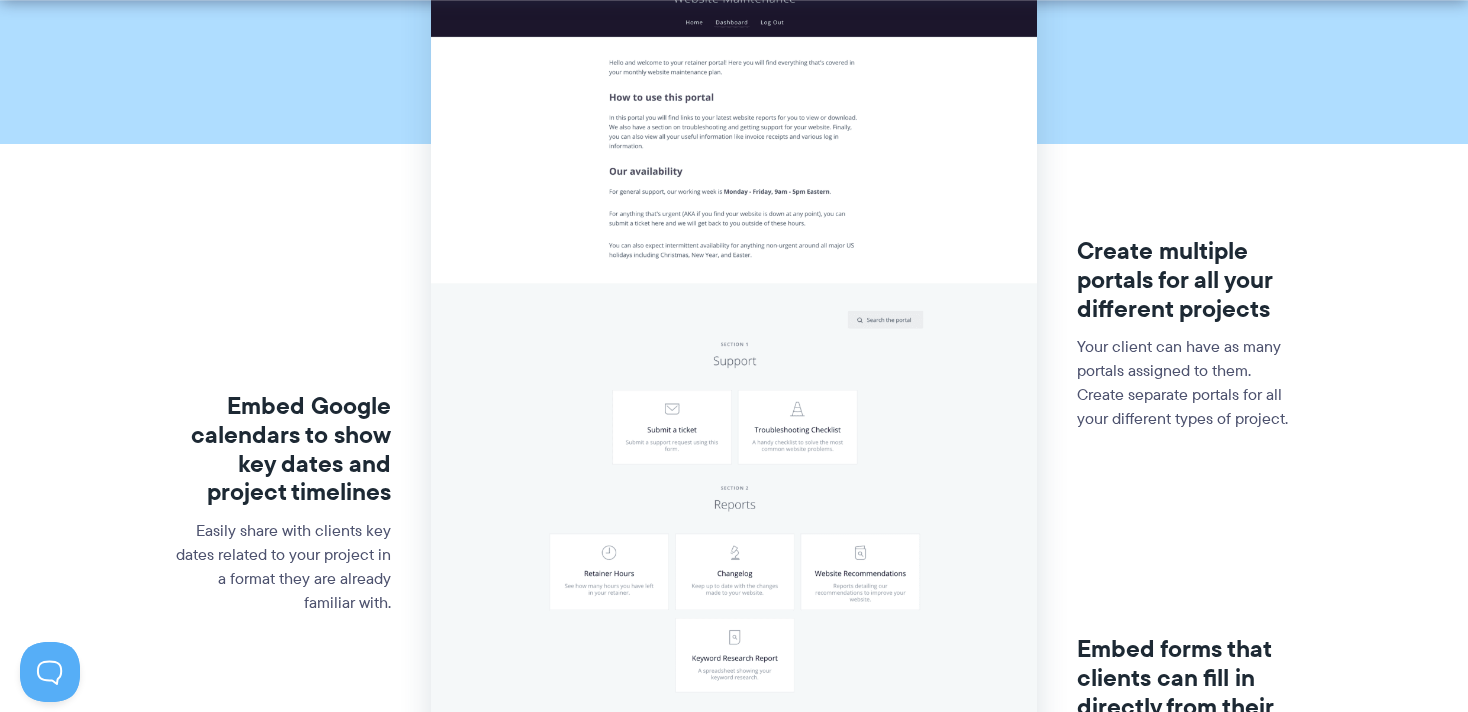 scroll, scrollTop: 500, scrollLeft: 0, axis: vertical 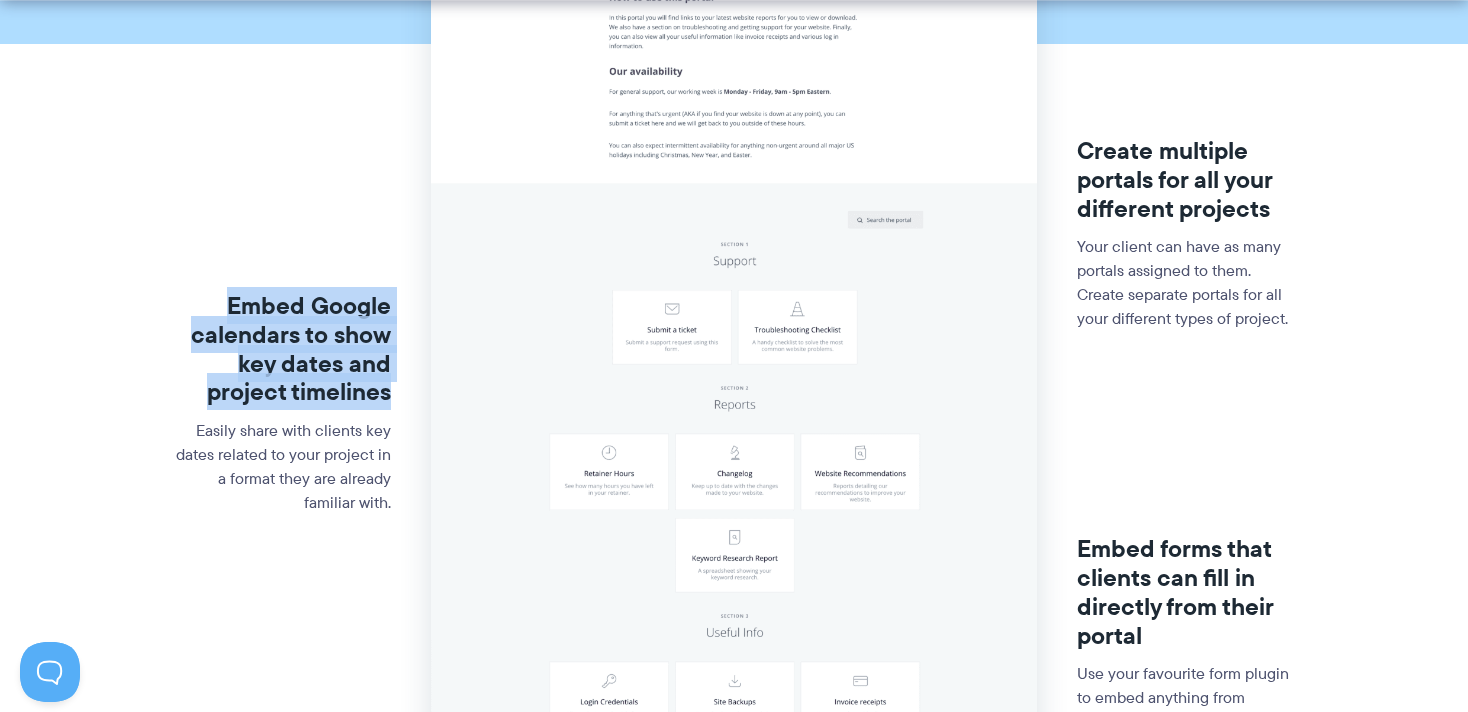 drag, startPoint x: 223, startPoint y: 308, endPoint x: 390, endPoint y: 389, distance: 185.60712 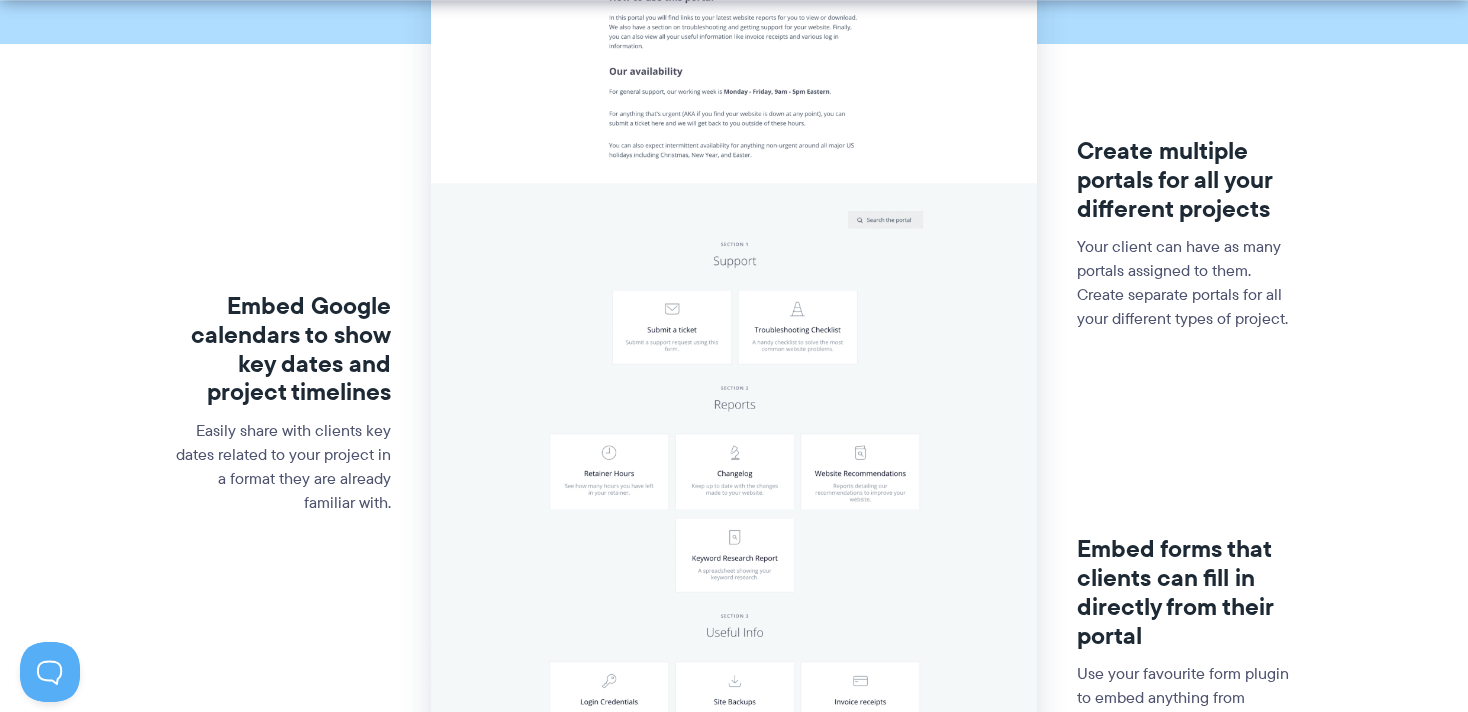 click on "Easily share with clients key dates related to your project in a format they are already familiar with." at bounding box center (282, 467) 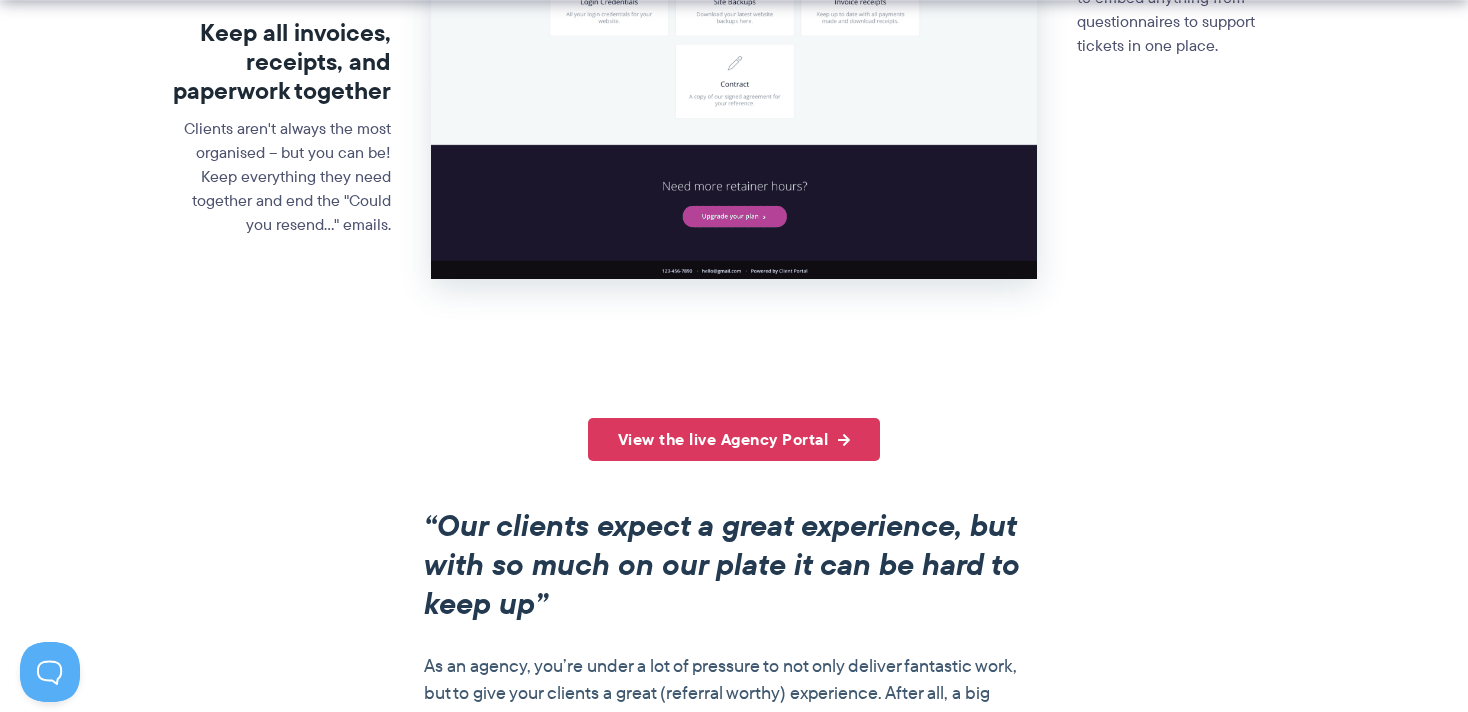 scroll, scrollTop: 1300, scrollLeft: 0, axis: vertical 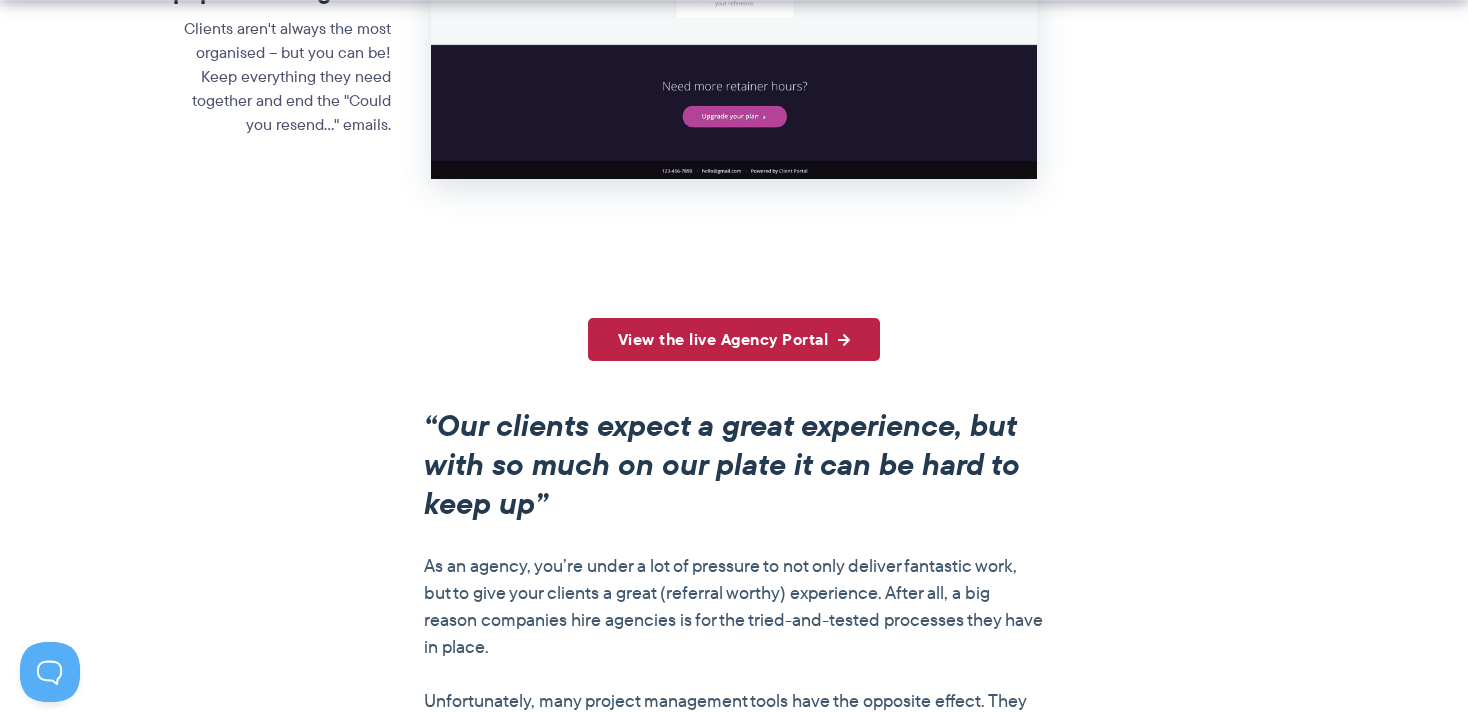 click on "View the live Agency Portal" at bounding box center (734, 339) 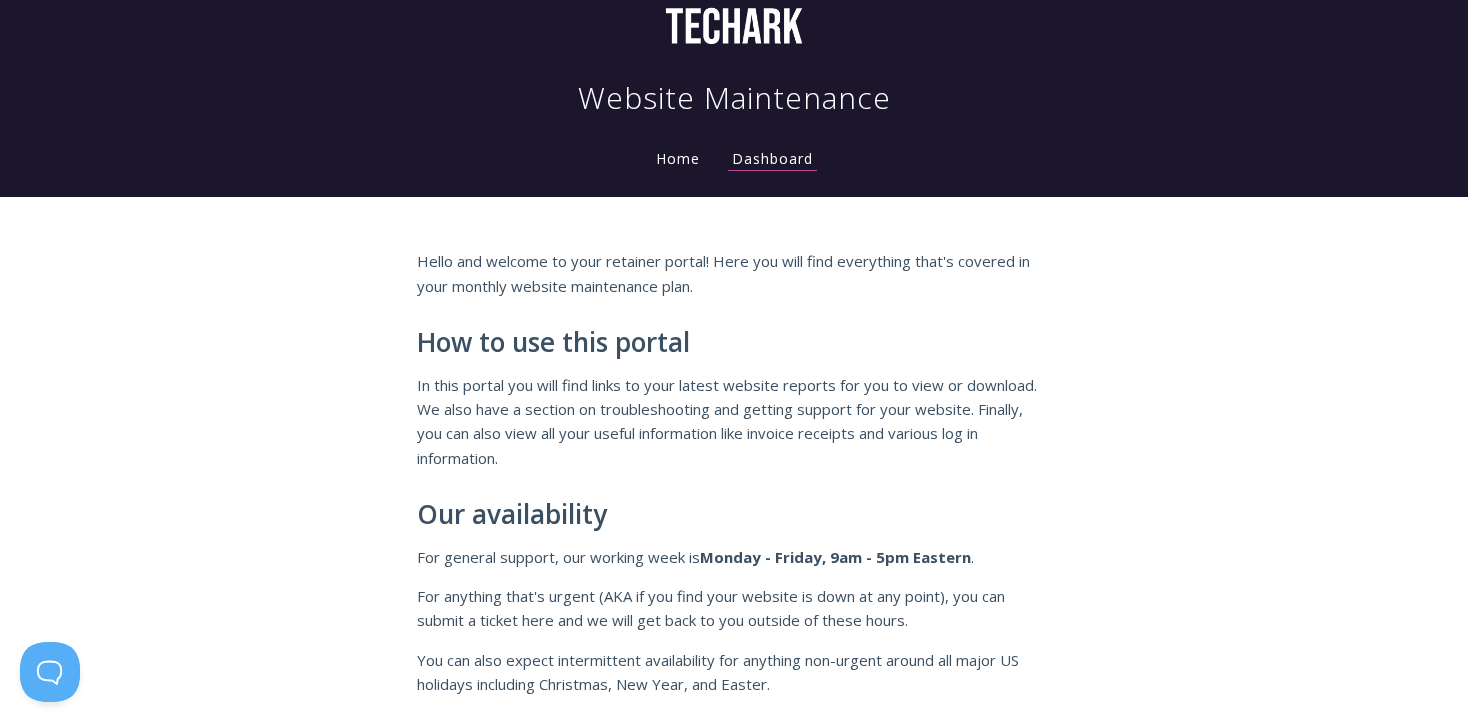 scroll, scrollTop: 0, scrollLeft: 0, axis: both 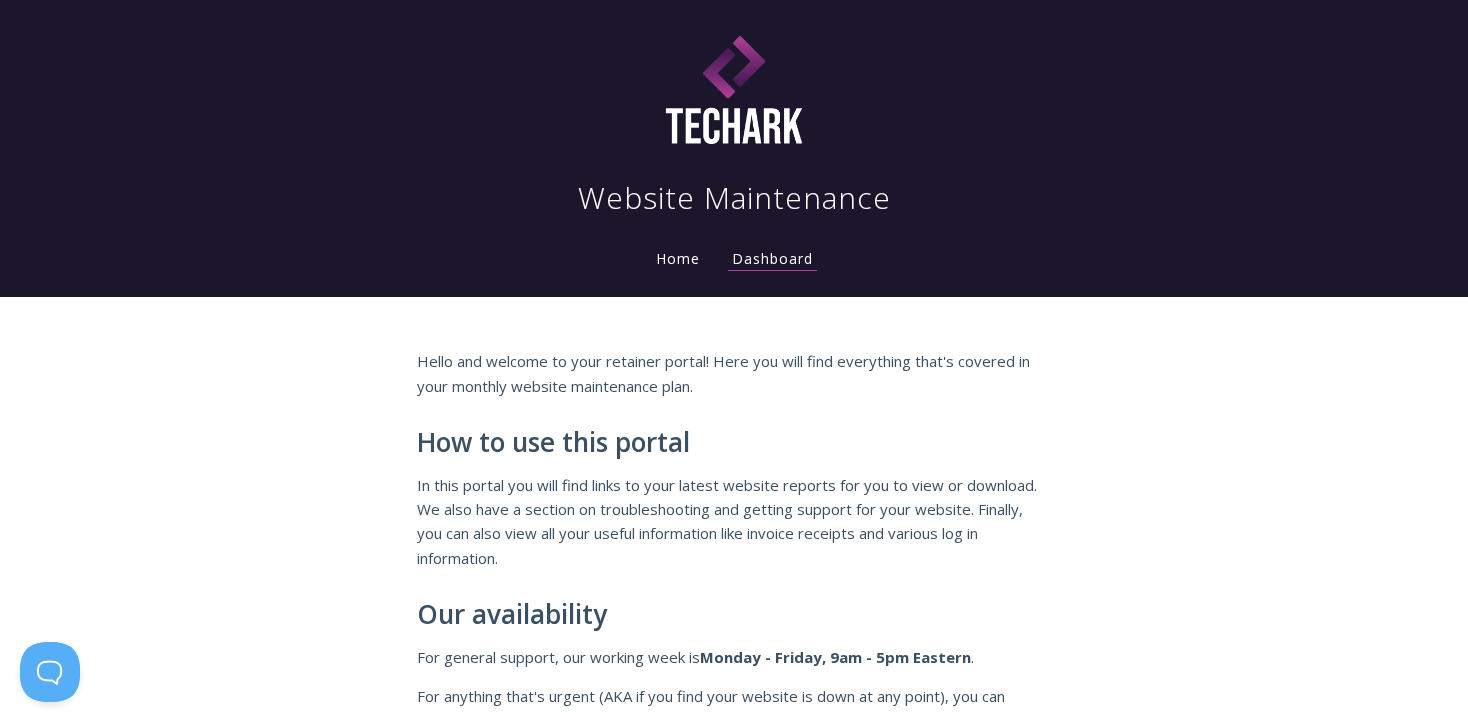 click on "Home" at bounding box center [678, 258] 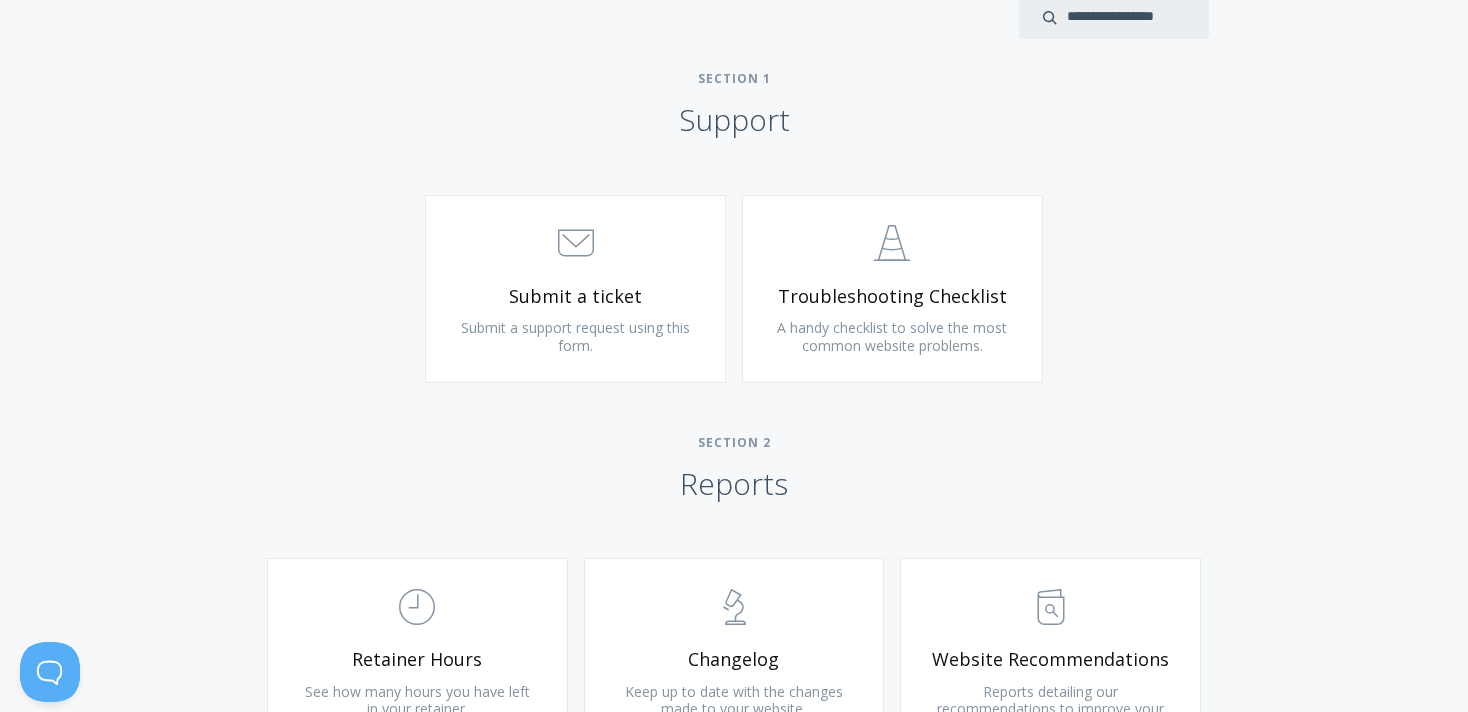 scroll, scrollTop: 1000, scrollLeft: 0, axis: vertical 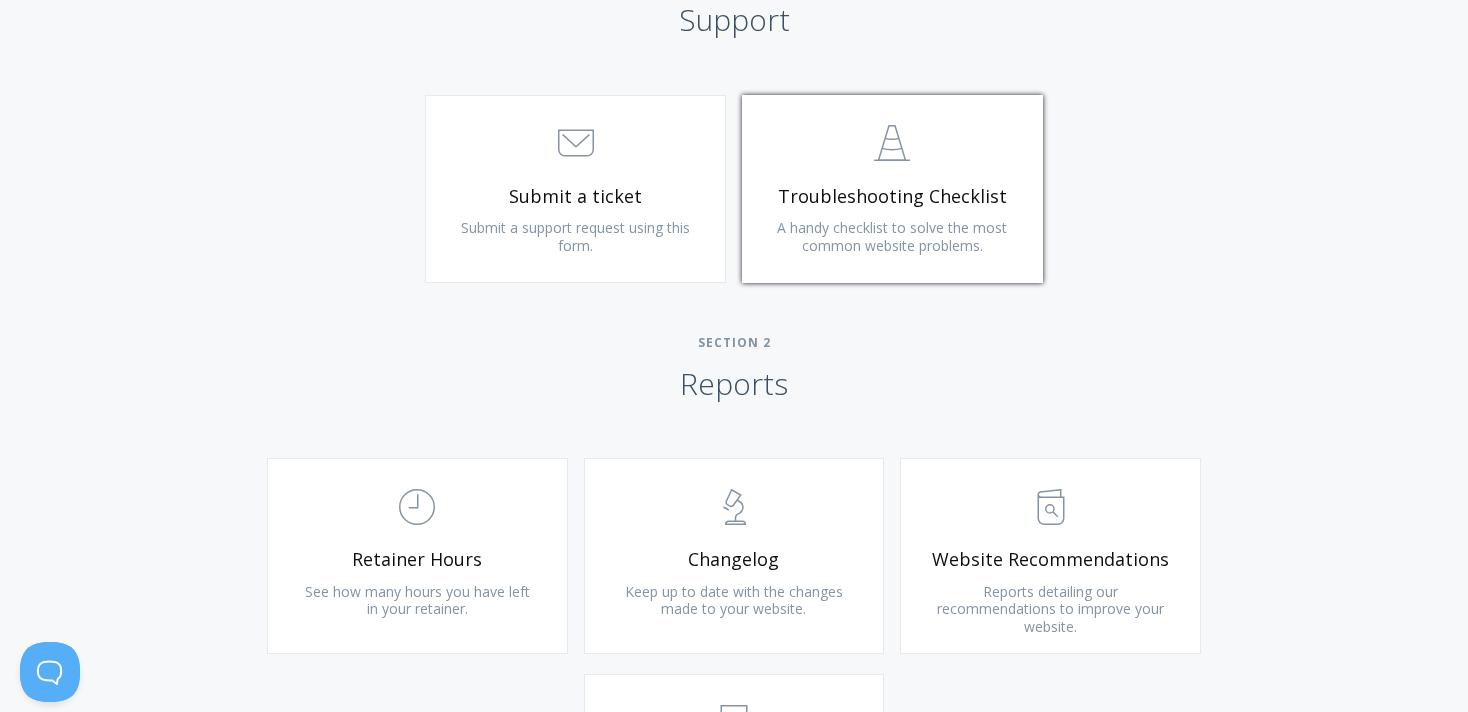 click on "Troubleshooting Checklist" at bounding box center (892, 196) 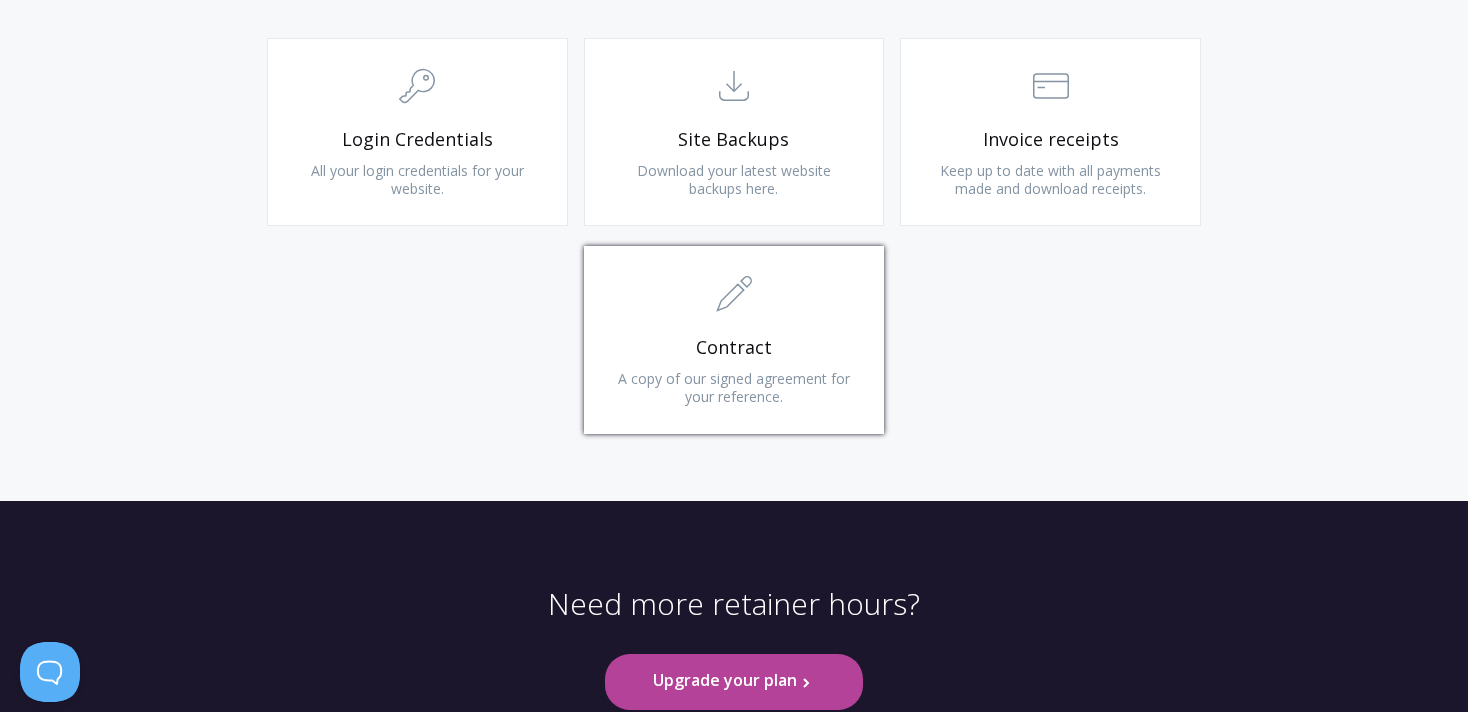 scroll, scrollTop: 2132, scrollLeft: 0, axis: vertical 